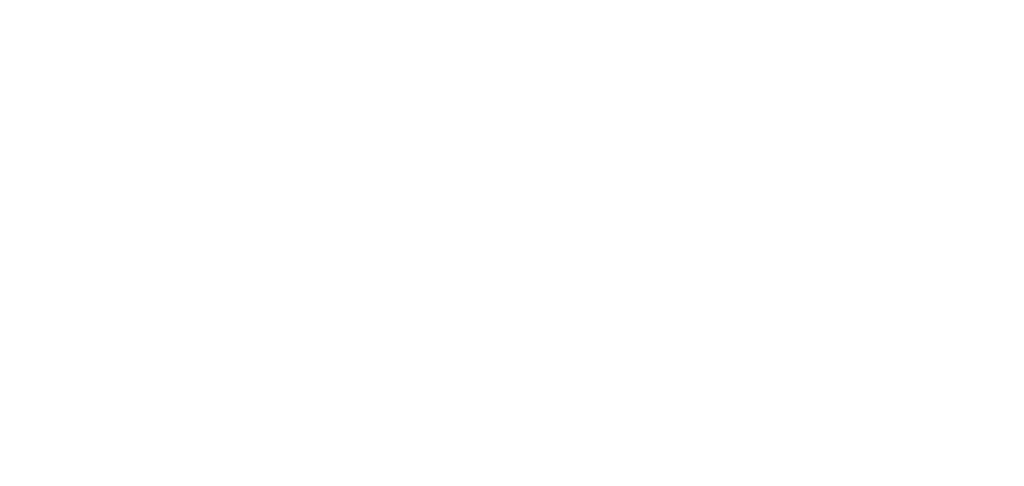 scroll, scrollTop: 0, scrollLeft: 0, axis: both 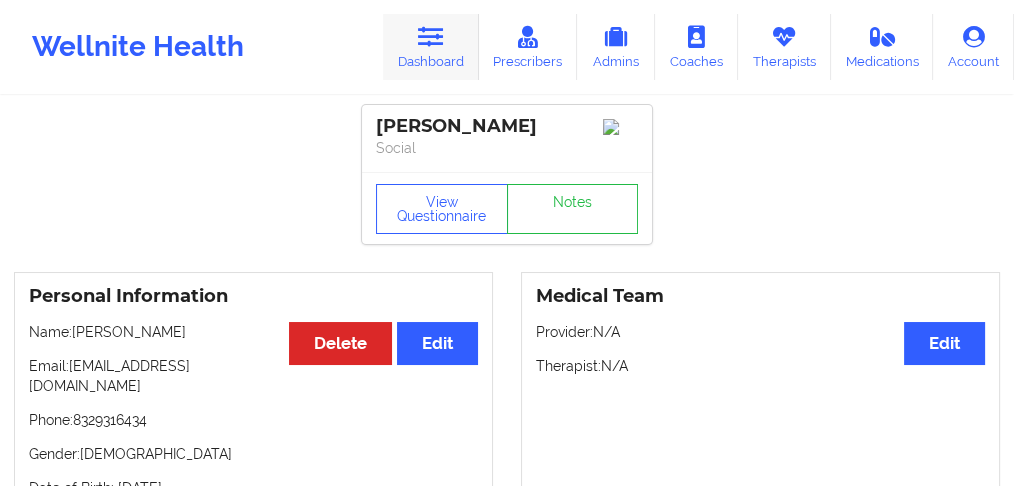 click on "Dashboard" at bounding box center (431, 47) 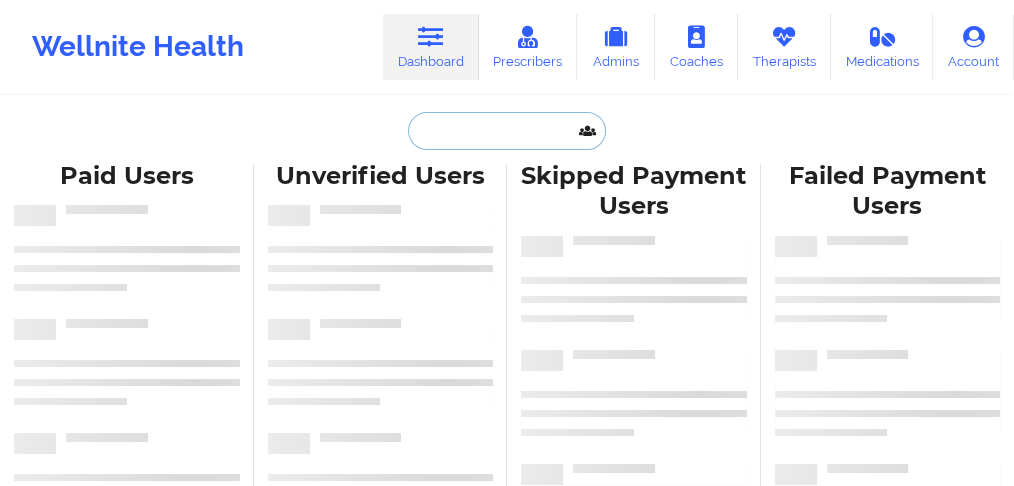 click at bounding box center (507, 131) 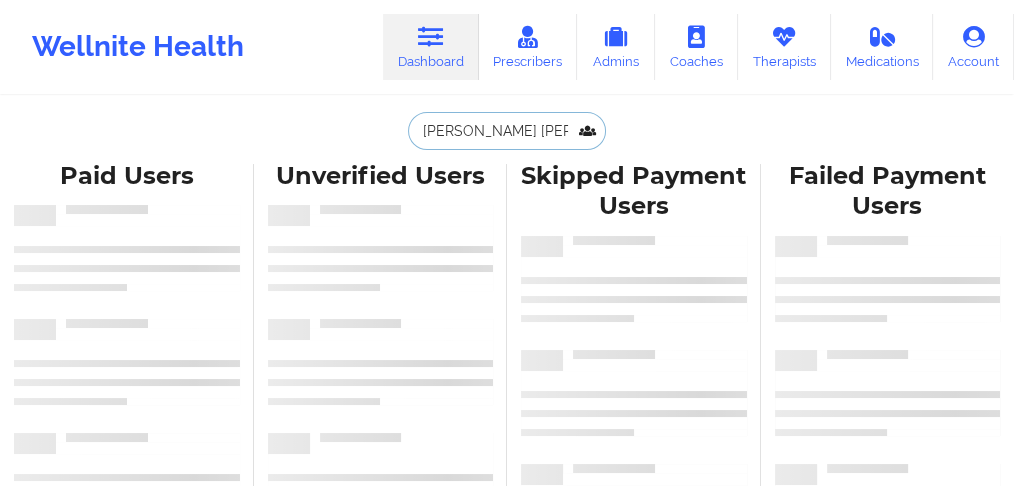 scroll, scrollTop: 0, scrollLeft: 11, axis: horizontal 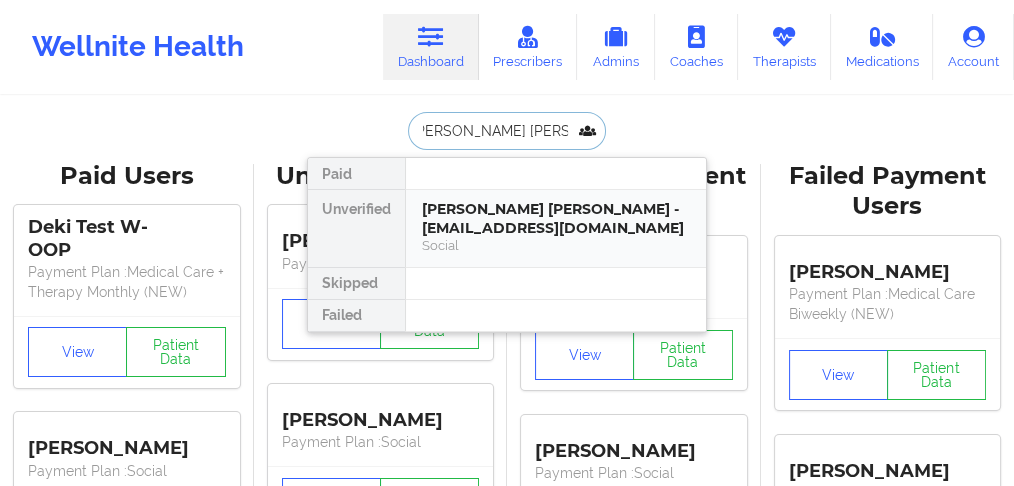 click on "[PERSON_NAME] [PERSON_NAME] - [EMAIL_ADDRESS][DOMAIN_NAME]" at bounding box center [556, 218] 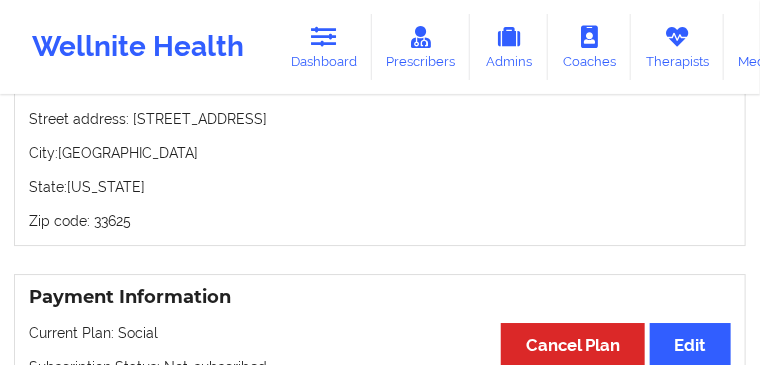 scroll, scrollTop: 1616, scrollLeft: 0, axis: vertical 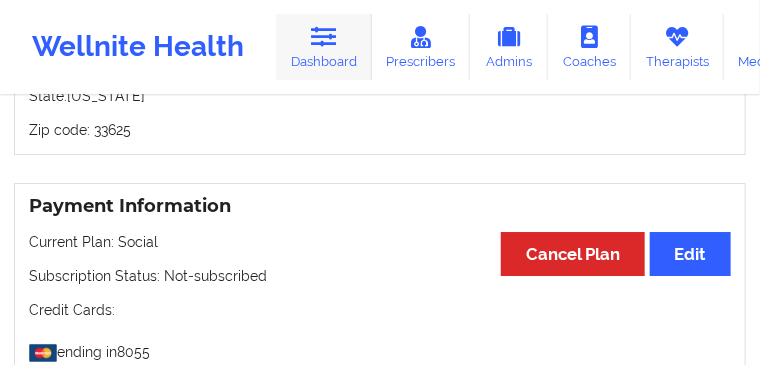 click on "Dashboard" at bounding box center (324, 47) 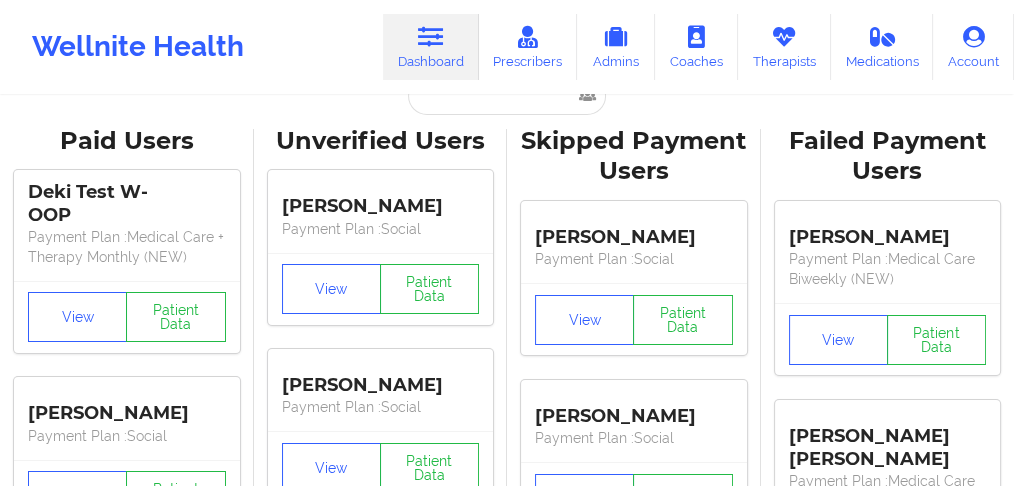 scroll, scrollTop: 0, scrollLeft: 0, axis: both 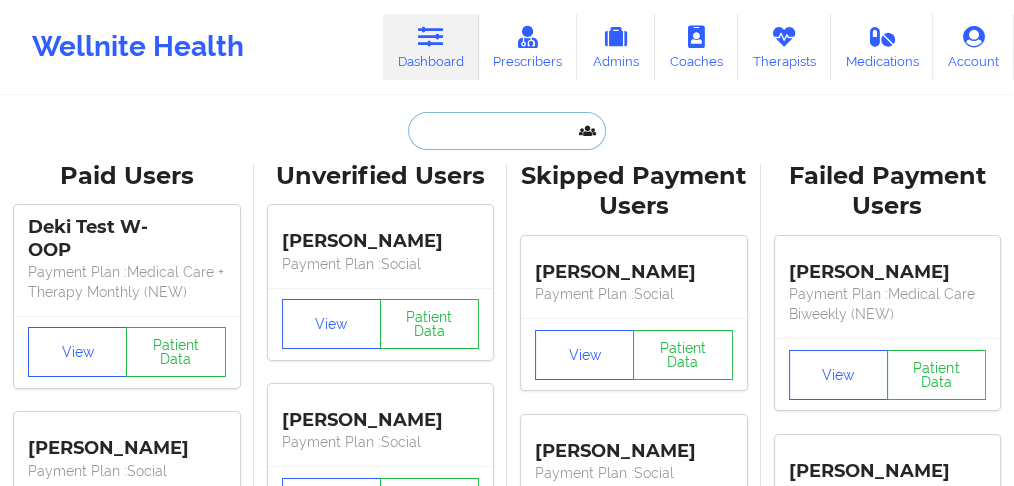 click at bounding box center (507, 131) 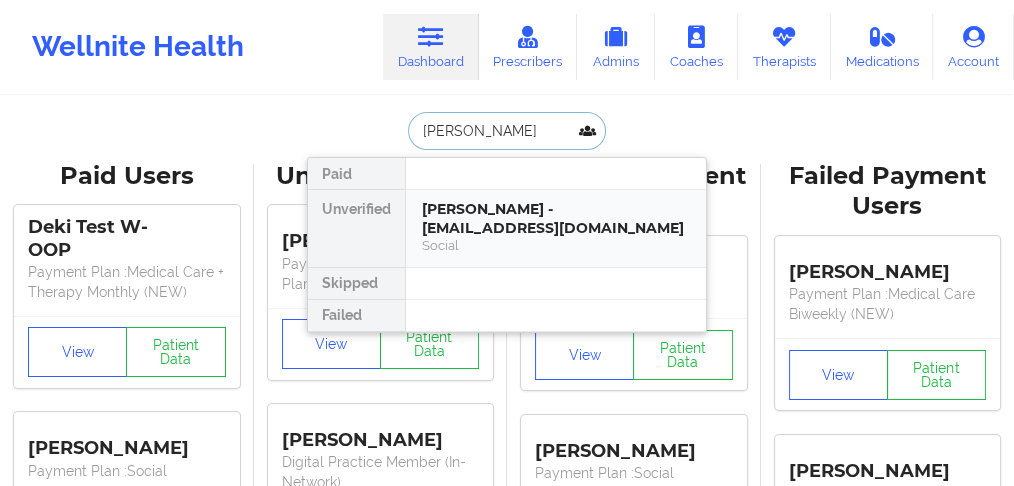 click on "[PERSON_NAME] - [EMAIL_ADDRESS][DOMAIN_NAME]" at bounding box center [556, 218] 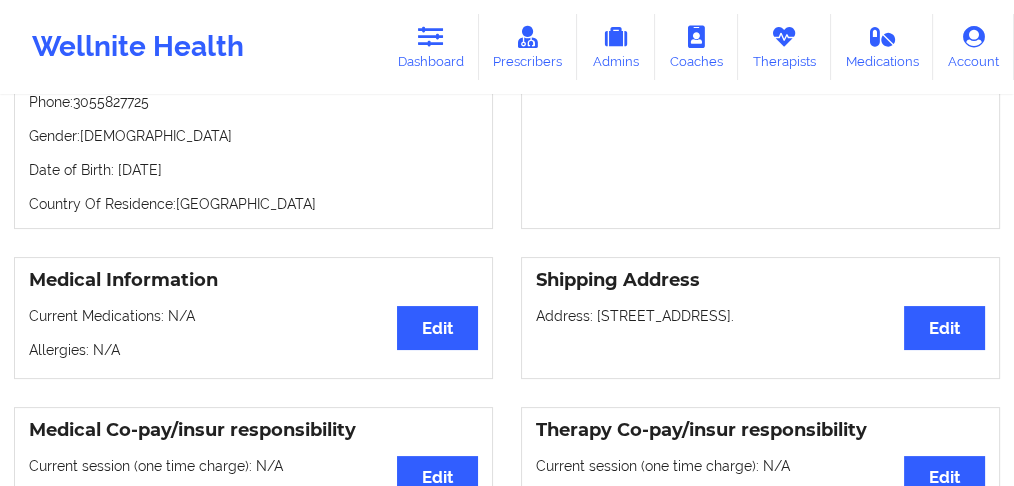 scroll, scrollTop: 266, scrollLeft: 0, axis: vertical 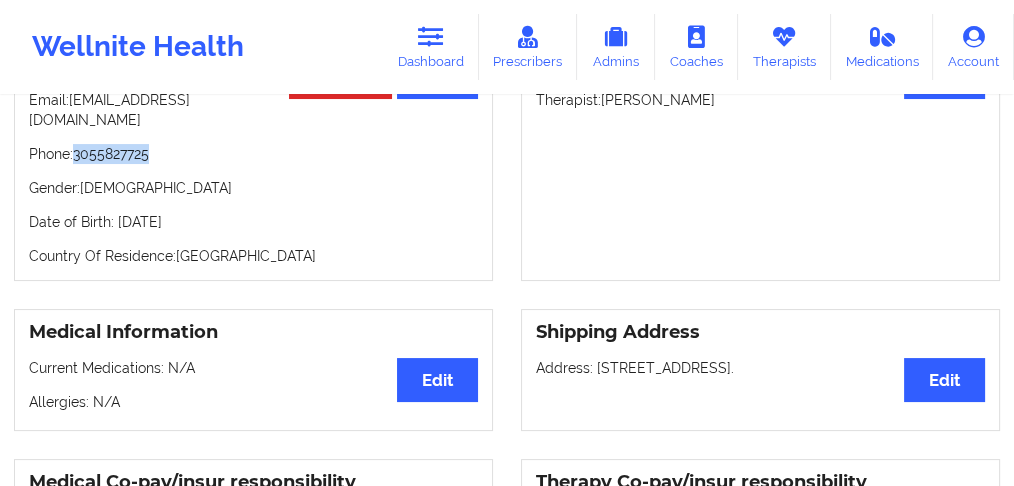 drag, startPoint x: 163, startPoint y: 158, endPoint x: 81, endPoint y: 159, distance: 82.006096 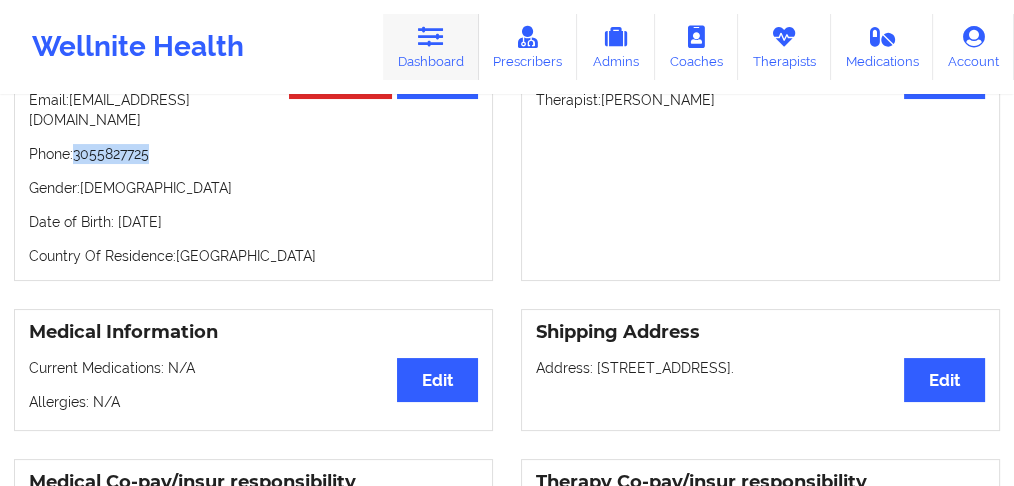 click at bounding box center (431, 37) 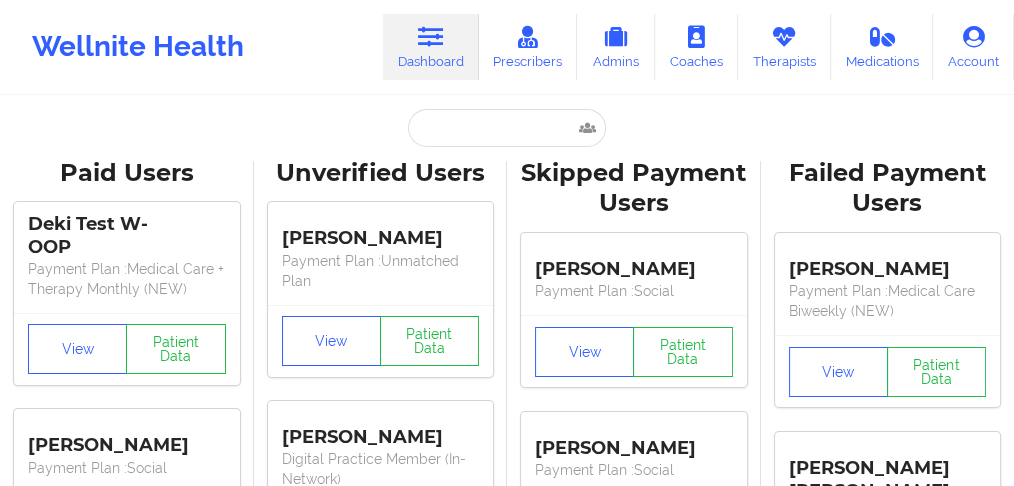 scroll, scrollTop: 0, scrollLeft: 0, axis: both 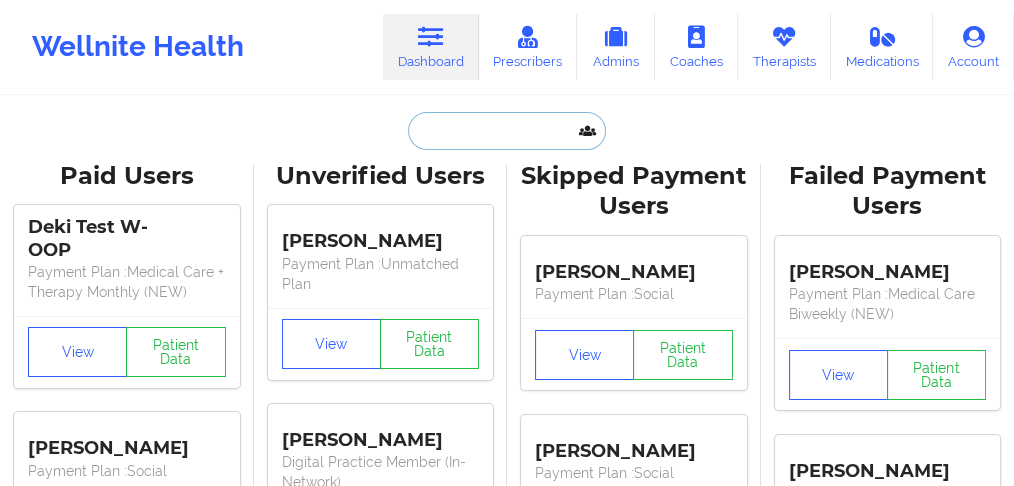 click at bounding box center (507, 131) 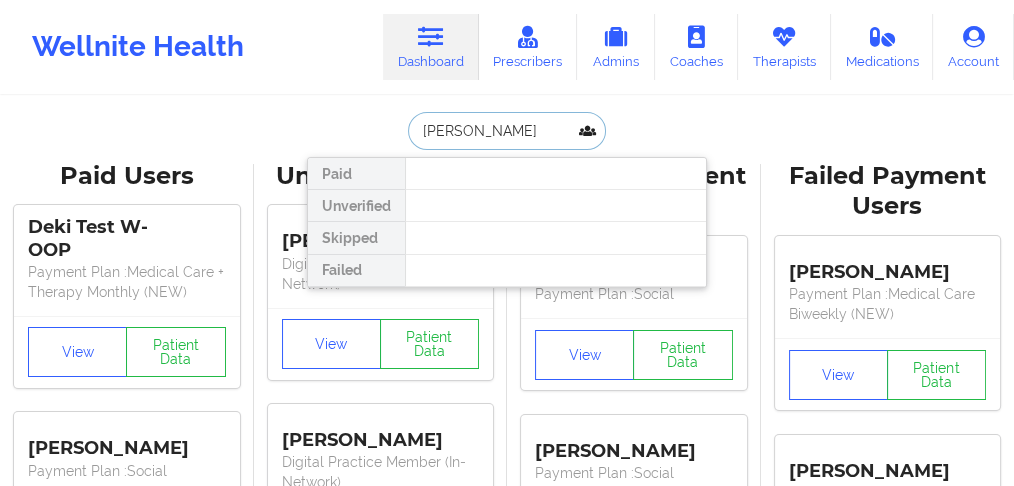 click on "[PERSON_NAME]" at bounding box center (507, 131) 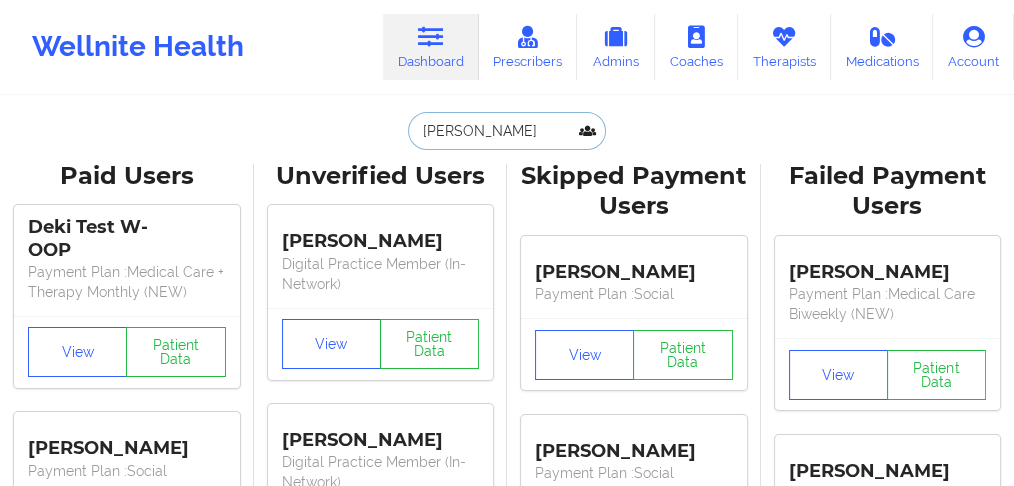 click on "[PERSON_NAME]" at bounding box center (507, 131) 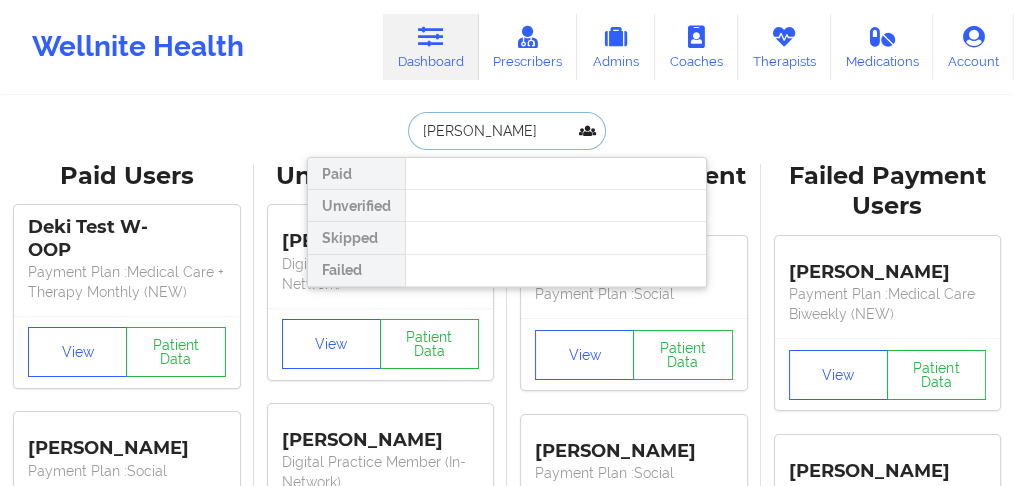 drag, startPoint x: 441, startPoint y: 132, endPoint x: 421, endPoint y: 131, distance: 20.024984 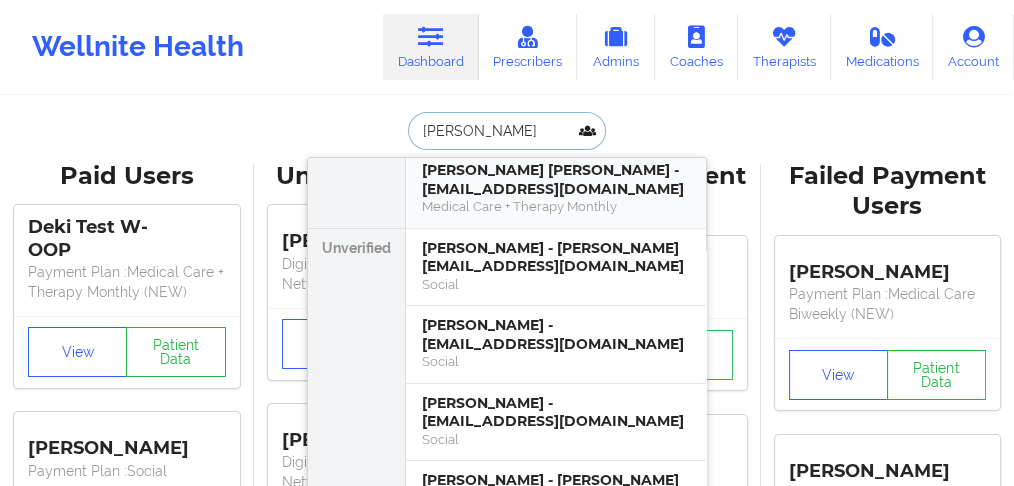 scroll, scrollTop: 200, scrollLeft: 0, axis: vertical 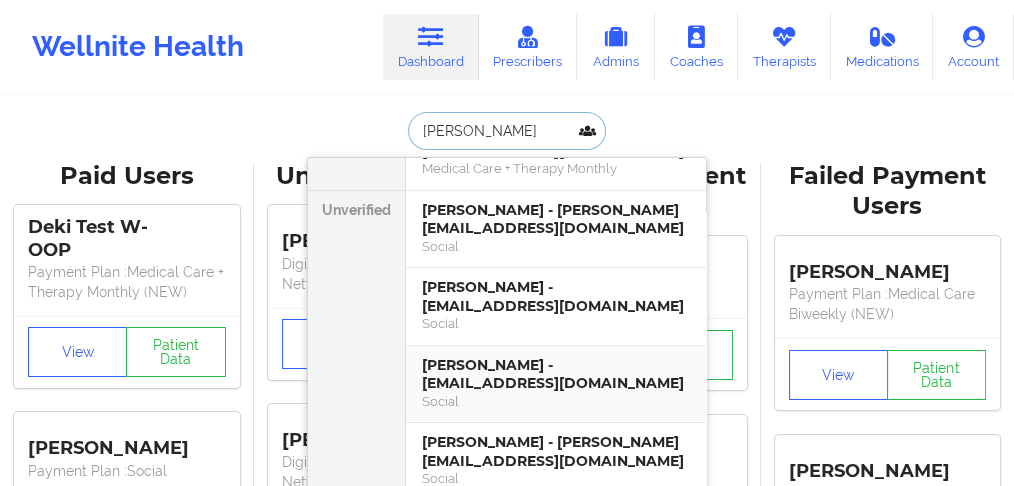 click on "[PERSON_NAME] - [EMAIL_ADDRESS][DOMAIN_NAME]" at bounding box center [556, 374] 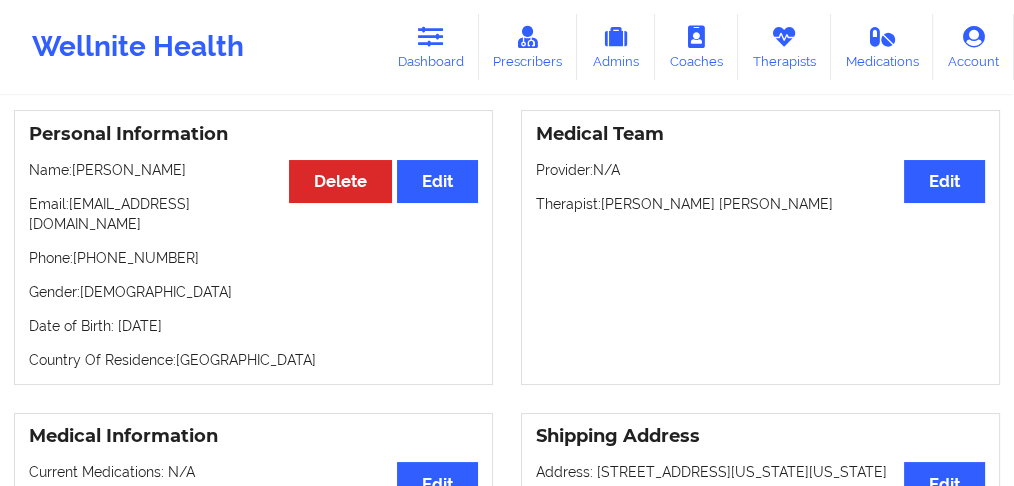 scroll, scrollTop: 200, scrollLeft: 0, axis: vertical 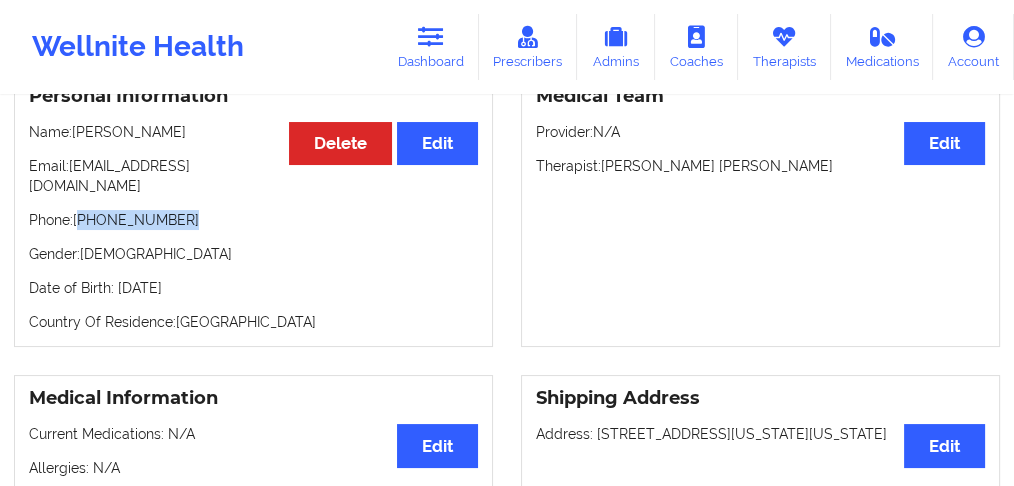 drag, startPoint x: 182, startPoint y: 205, endPoint x: 236, endPoint y: 106, distance: 112.76968 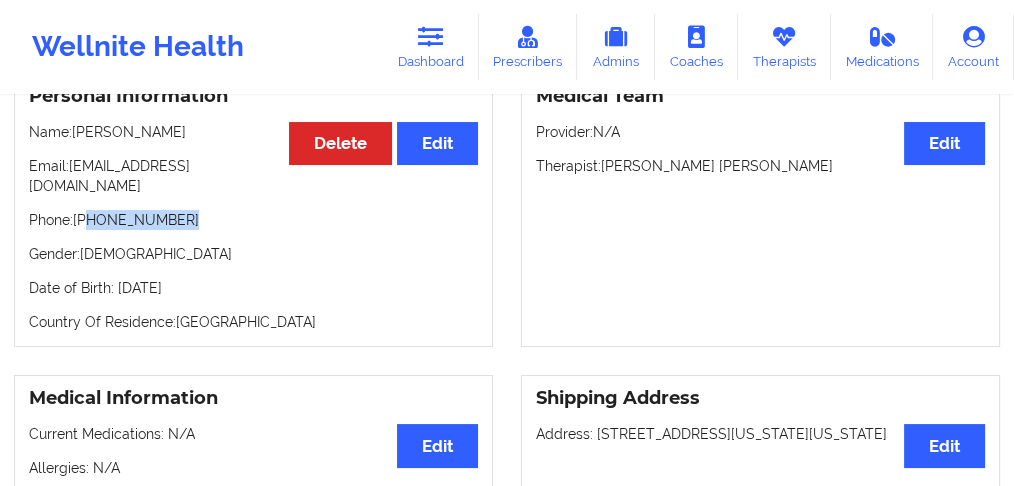 copy on "[PHONE_NUMBER]" 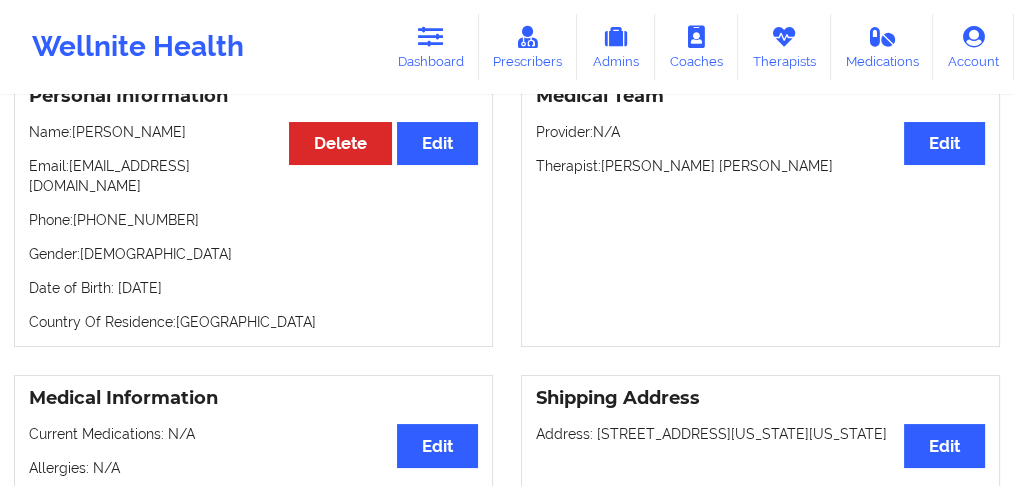 click on "Name:  [PERSON_NAME]" at bounding box center [253, 132] 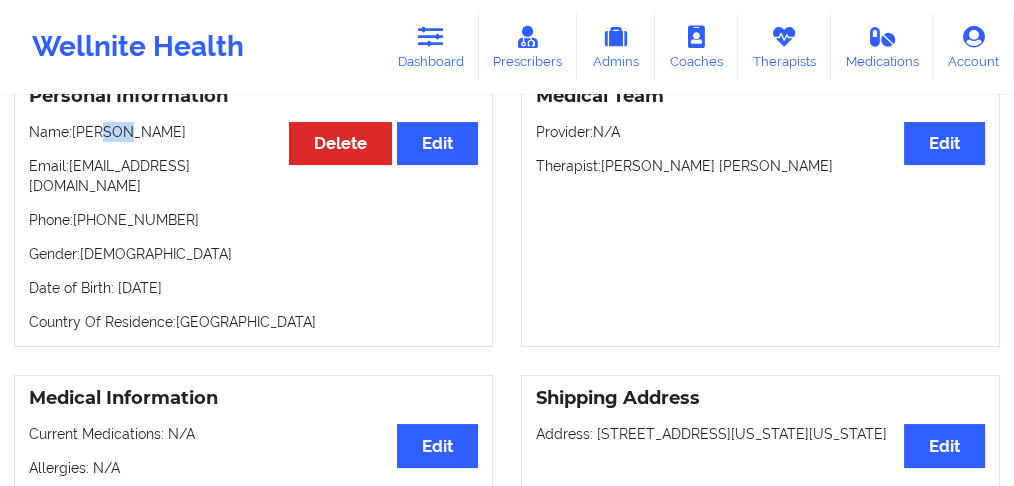 click on "Name:  [PERSON_NAME]" at bounding box center [253, 132] 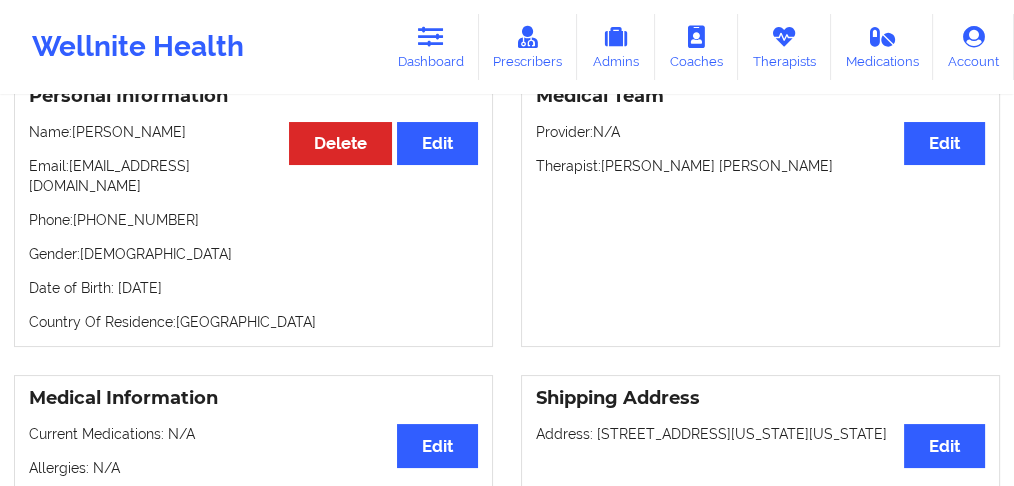 click on "Personal Information Edit Delete Name:  [PERSON_NAME] Email:  [EMAIL_ADDRESS][DOMAIN_NAME] Phone:  [PHONE_NUMBER] Gender:  [DEMOGRAPHIC_DATA] Date of Birth:   [DEMOGRAPHIC_DATA] Country Of Residence: [DEMOGRAPHIC_DATA]" at bounding box center (253, 209) 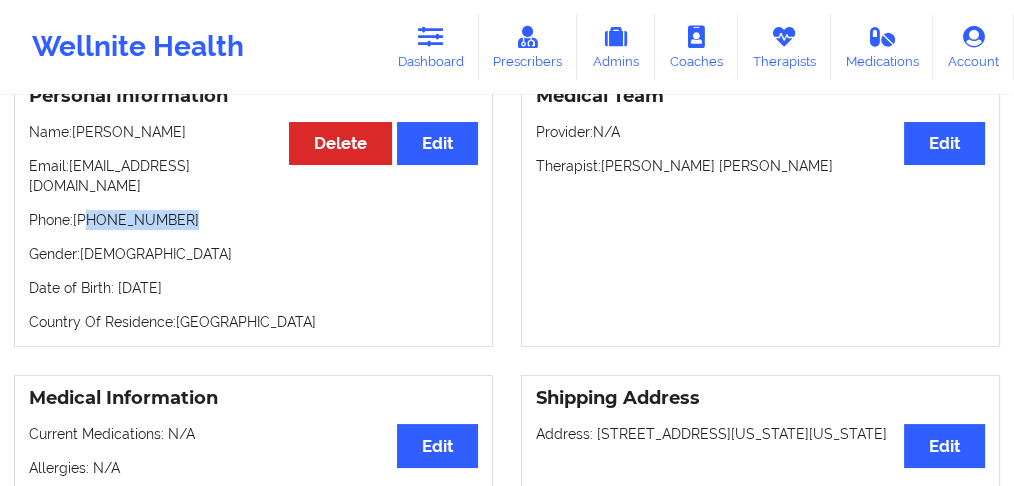 drag, startPoint x: 177, startPoint y: 202, endPoint x: 110, endPoint y: 201, distance: 67.00746 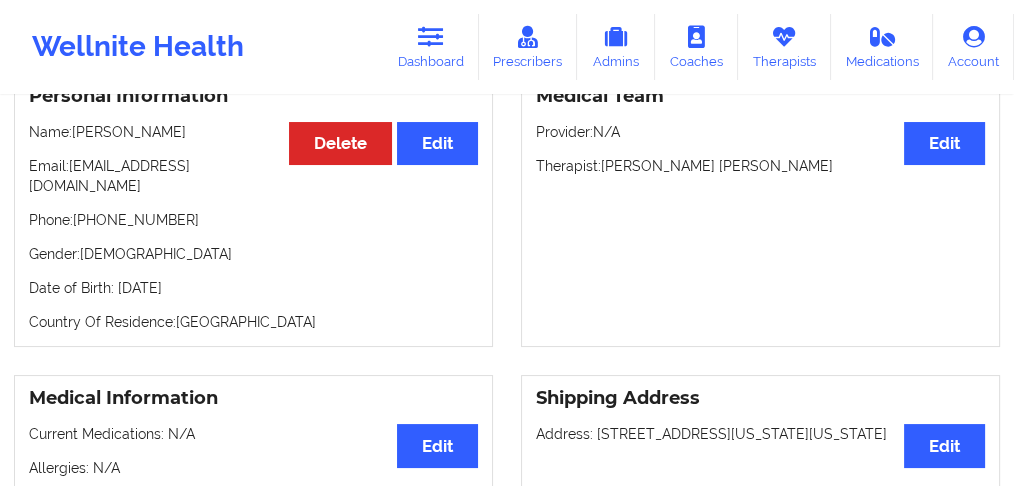 click on "Personal Information Edit Delete Name:  [PERSON_NAME] Email:  [EMAIL_ADDRESS][DOMAIN_NAME] Phone:  [PHONE_NUMBER] Gender:  [DEMOGRAPHIC_DATA] Date of Birth:   [DEMOGRAPHIC_DATA] Country Of Residence: [DEMOGRAPHIC_DATA]" at bounding box center (253, 209) 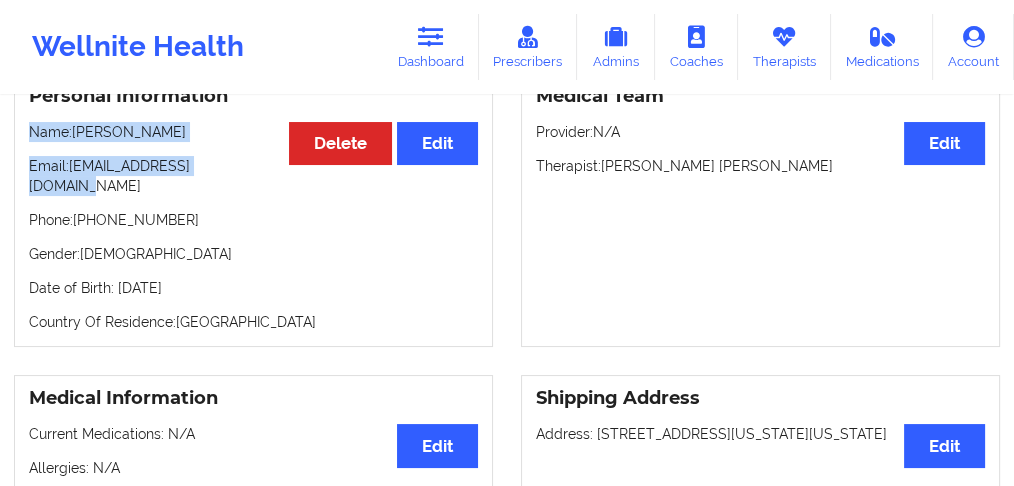 drag, startPoint x: 211, startPoint y: 174, endPoint x: 143, endPoint y: 216, distance: 79.924965 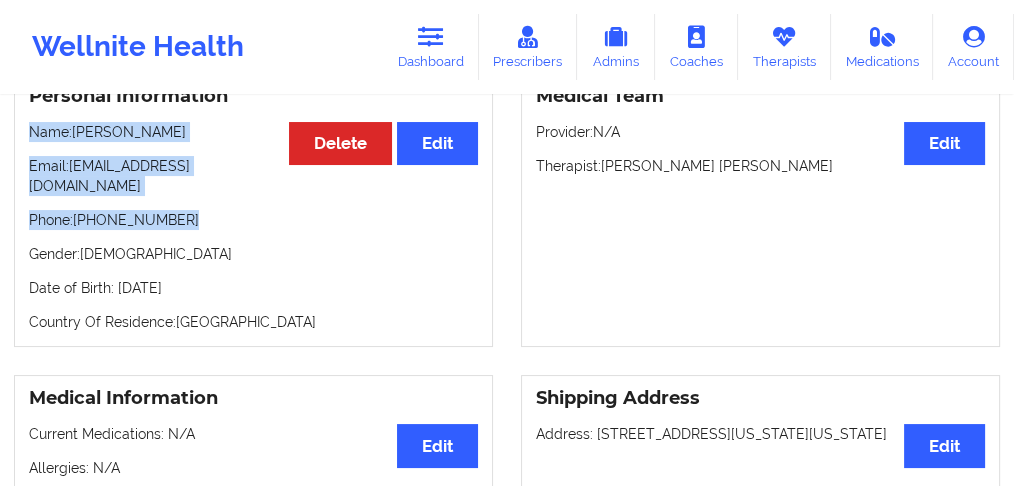 drag, startPoint x: 189, startPoint y: 204, endPoint x: 26, endPoint y: 132, distance: 178.19371 